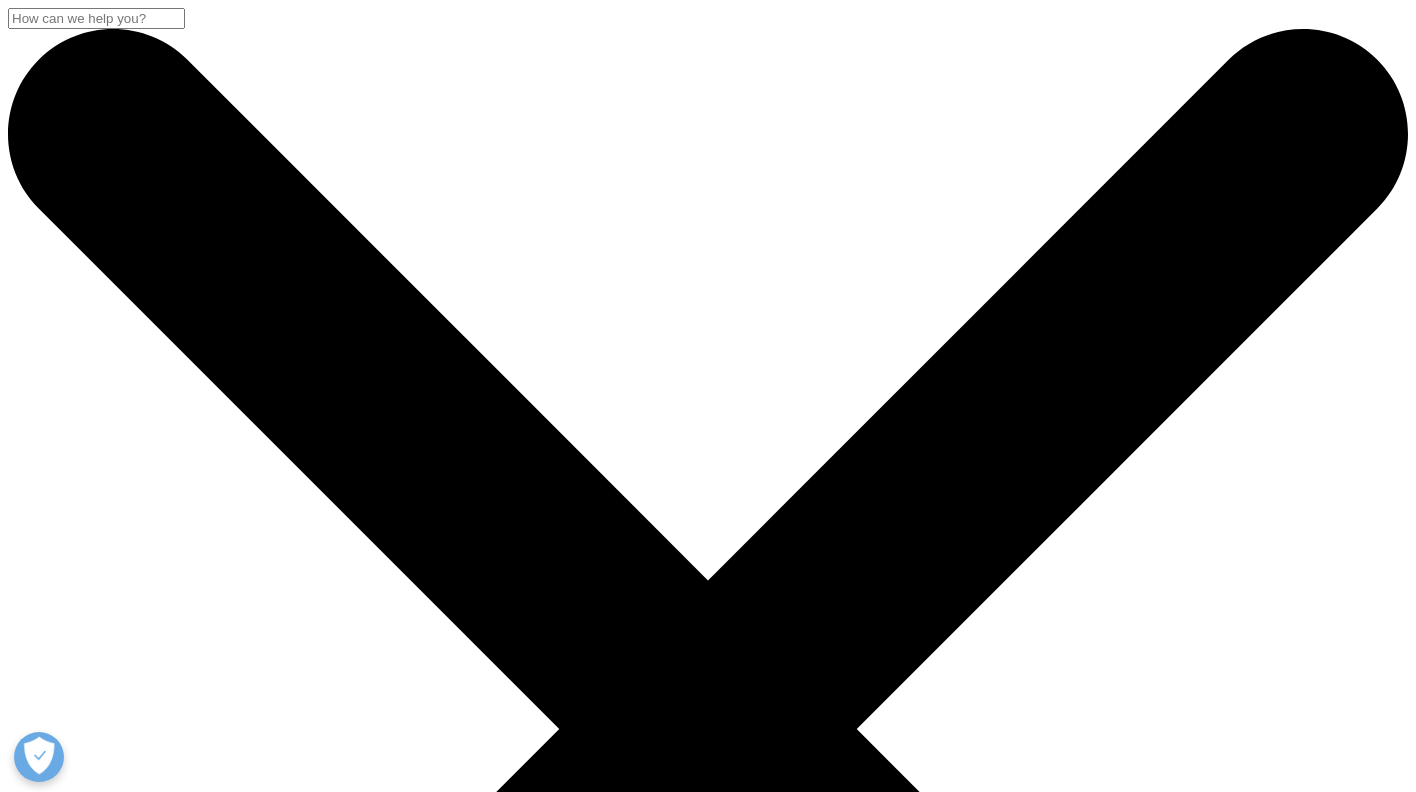 scroll, scrollTop: 2100, scrollLeft: 0, axis: vertical 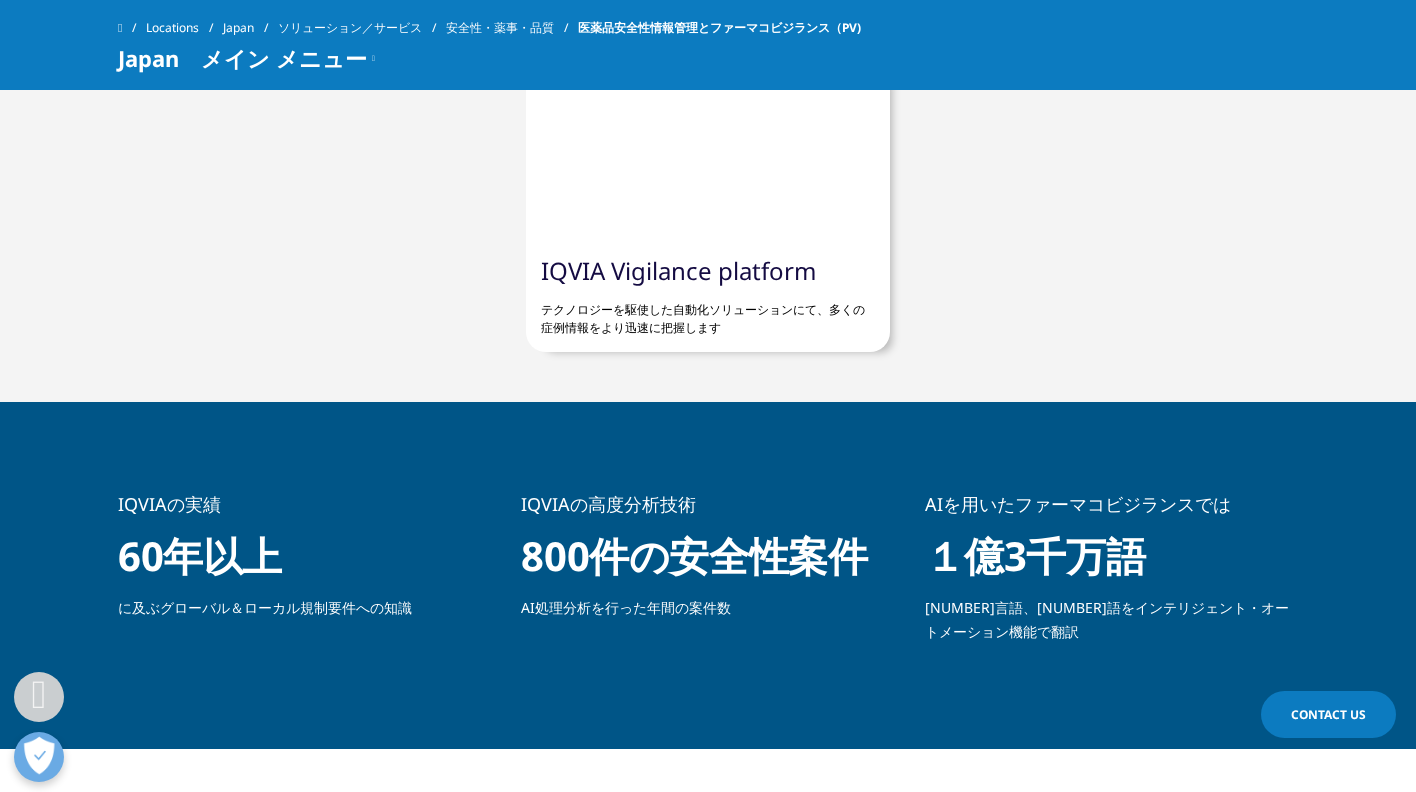 click on "テクノロジーを駆使した自動化ソリューションにて、多くの症例情報をより迅速に把握します" at bounding box center [707, 311] 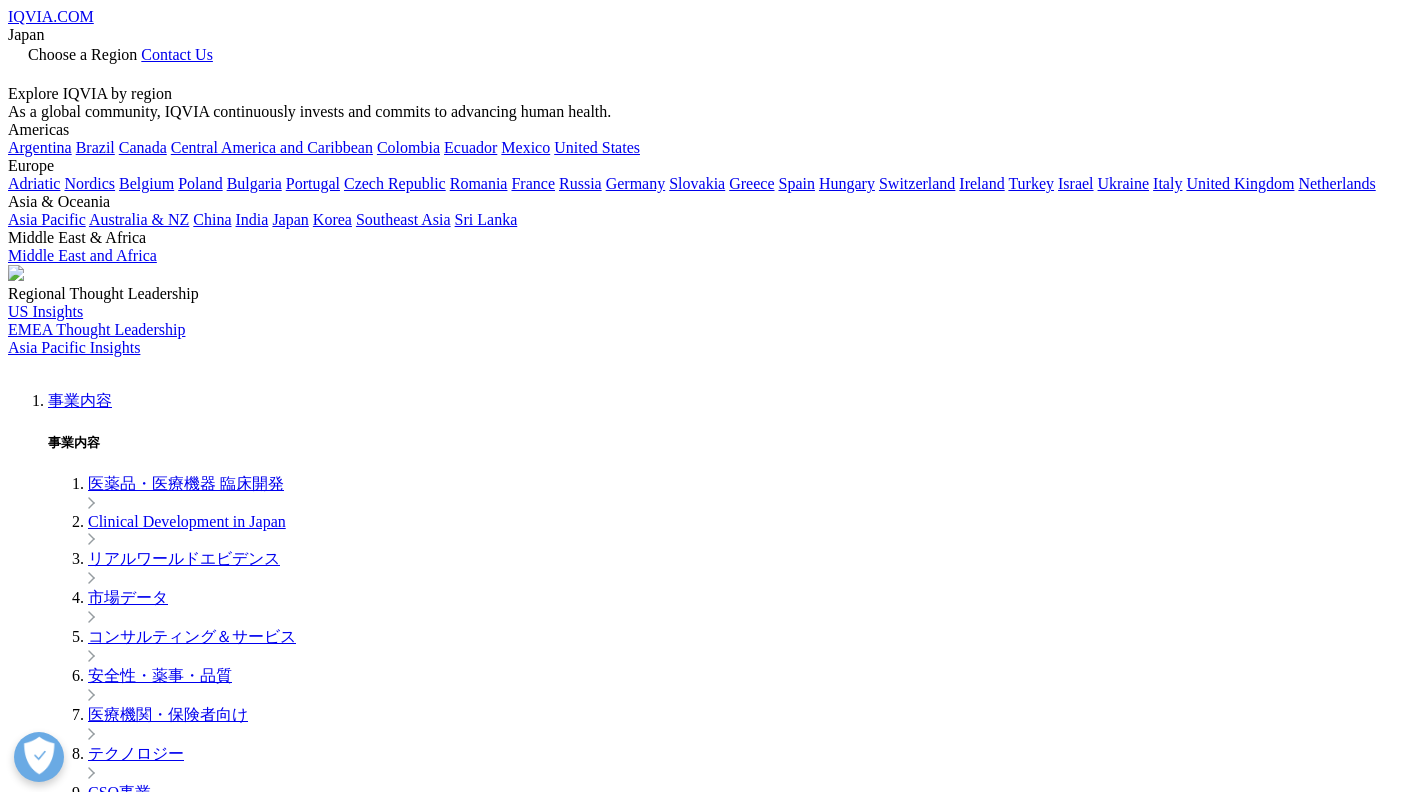 scroll, scrollTop: 0, scrollLeft: 0, axis: both 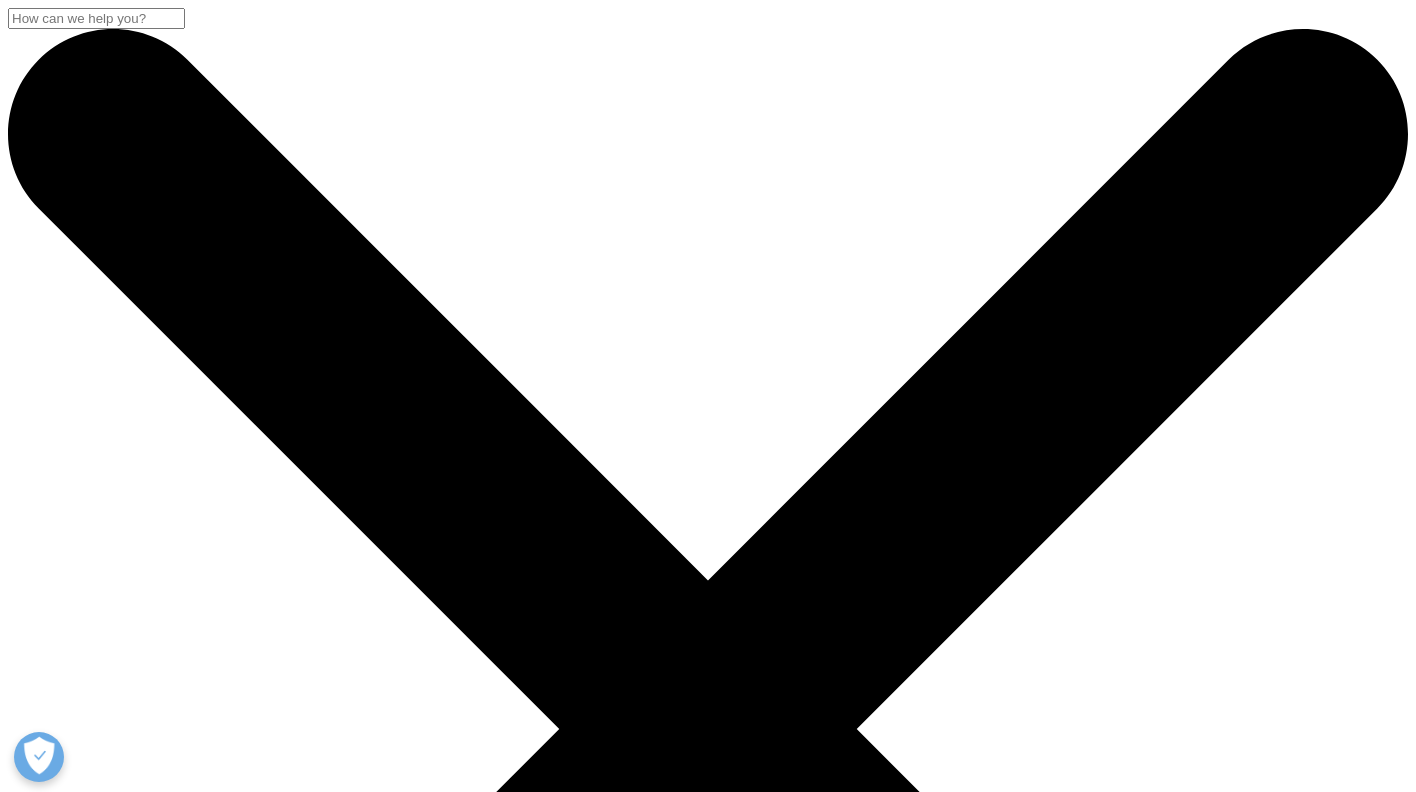 click on "安全性・薬事・品質" at bounding box center [160, 5483] 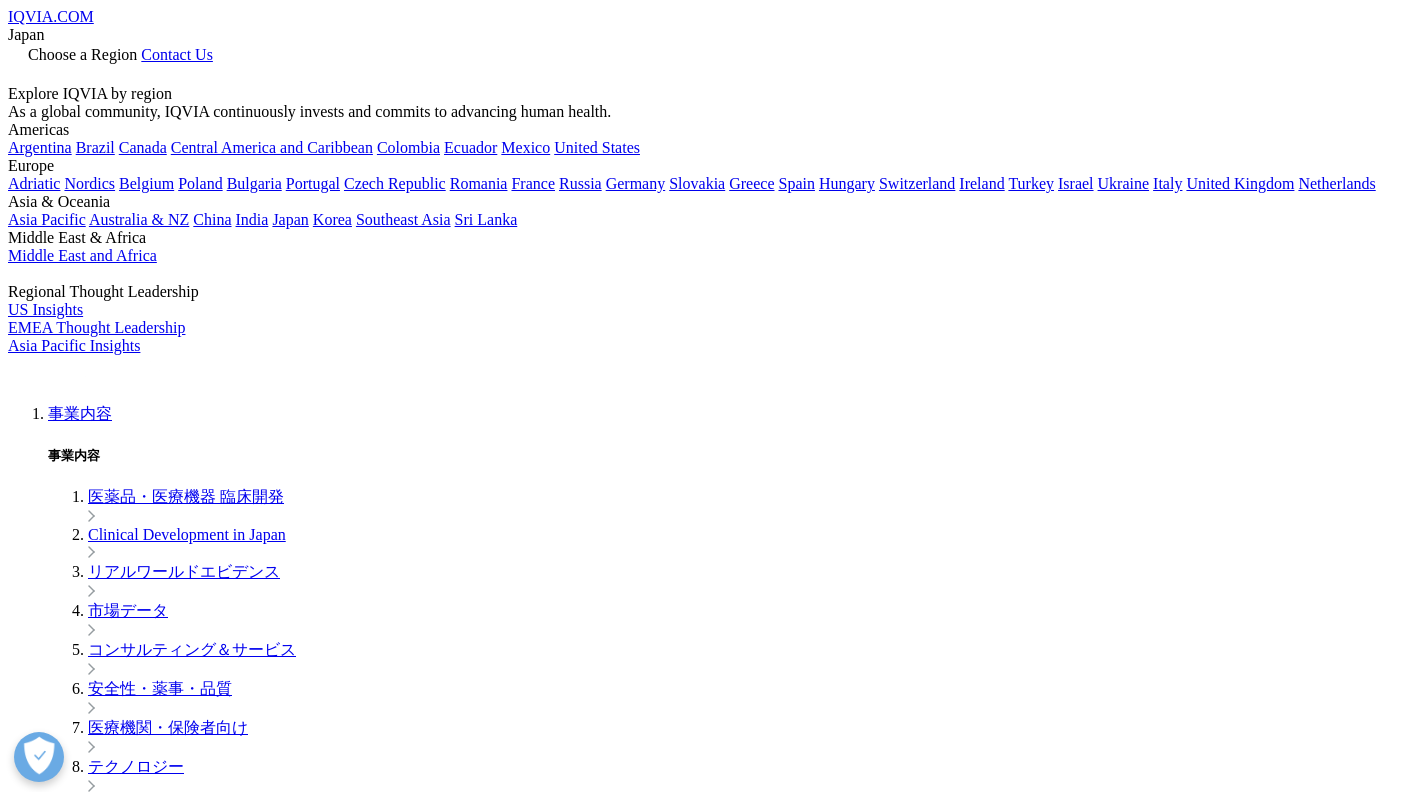 scroll, scrollTop: 0, scrollLeft: 0, axis: both 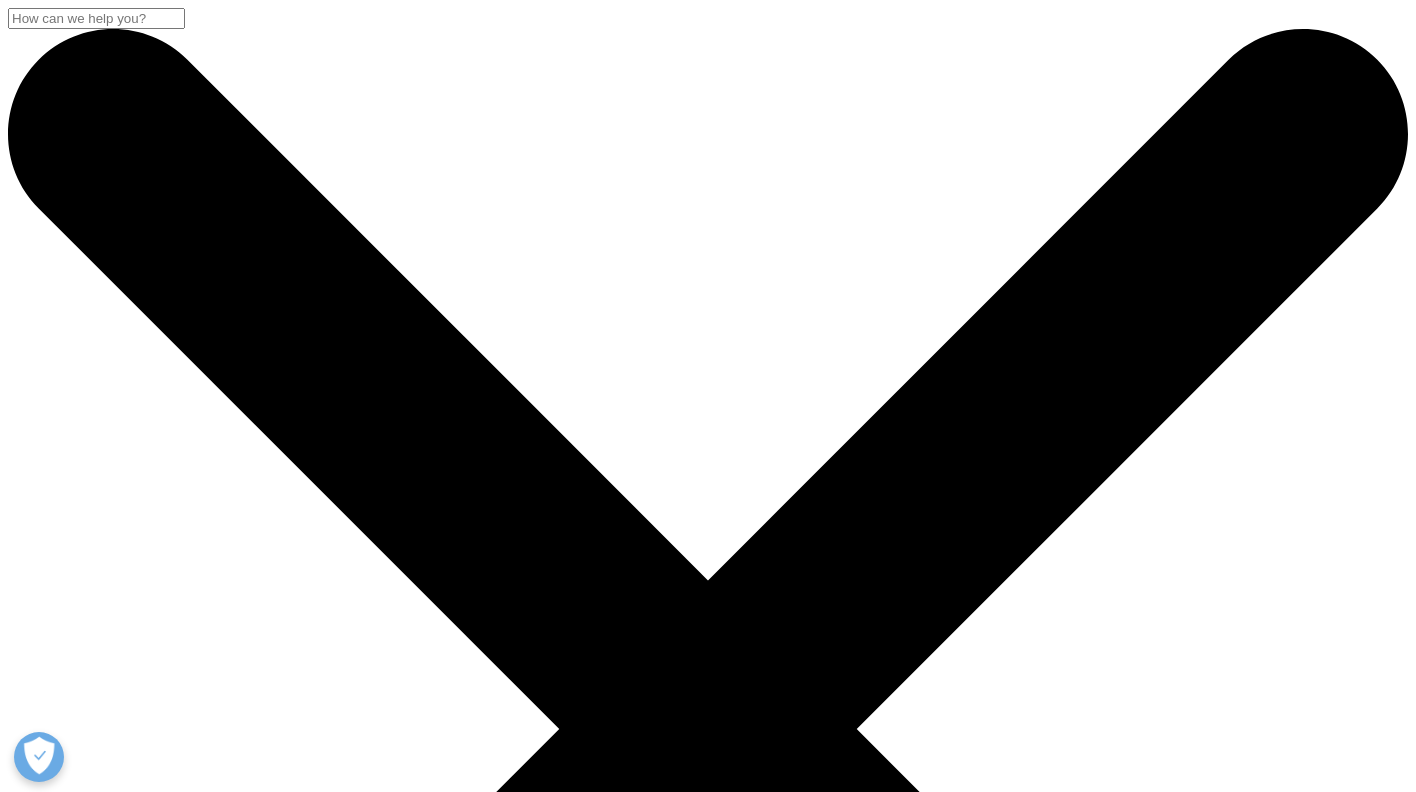 click on "コンサルティング＆サービス" at bounding box center [192, 5444] 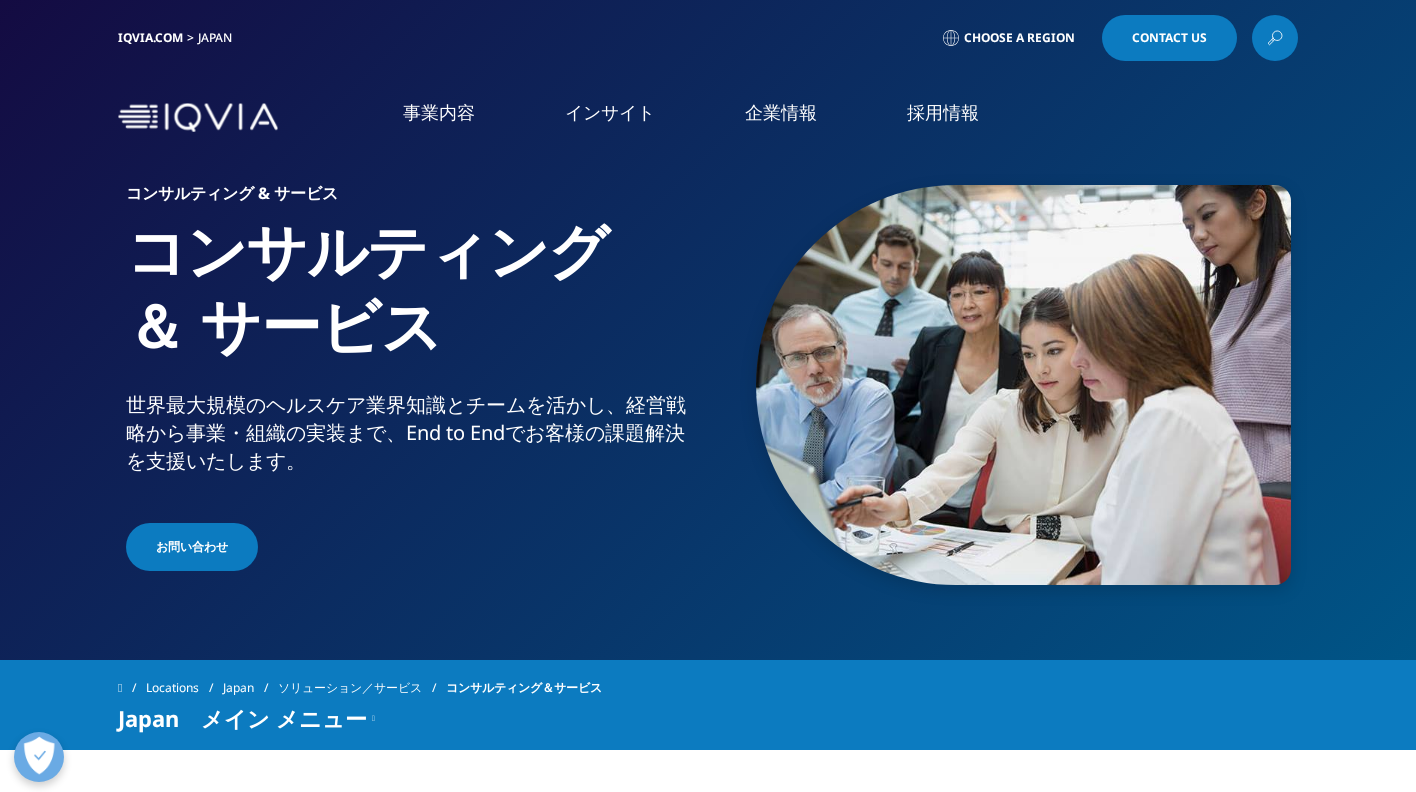 scroll, scrollTop: 0, scrollLeft: 0, axis: both 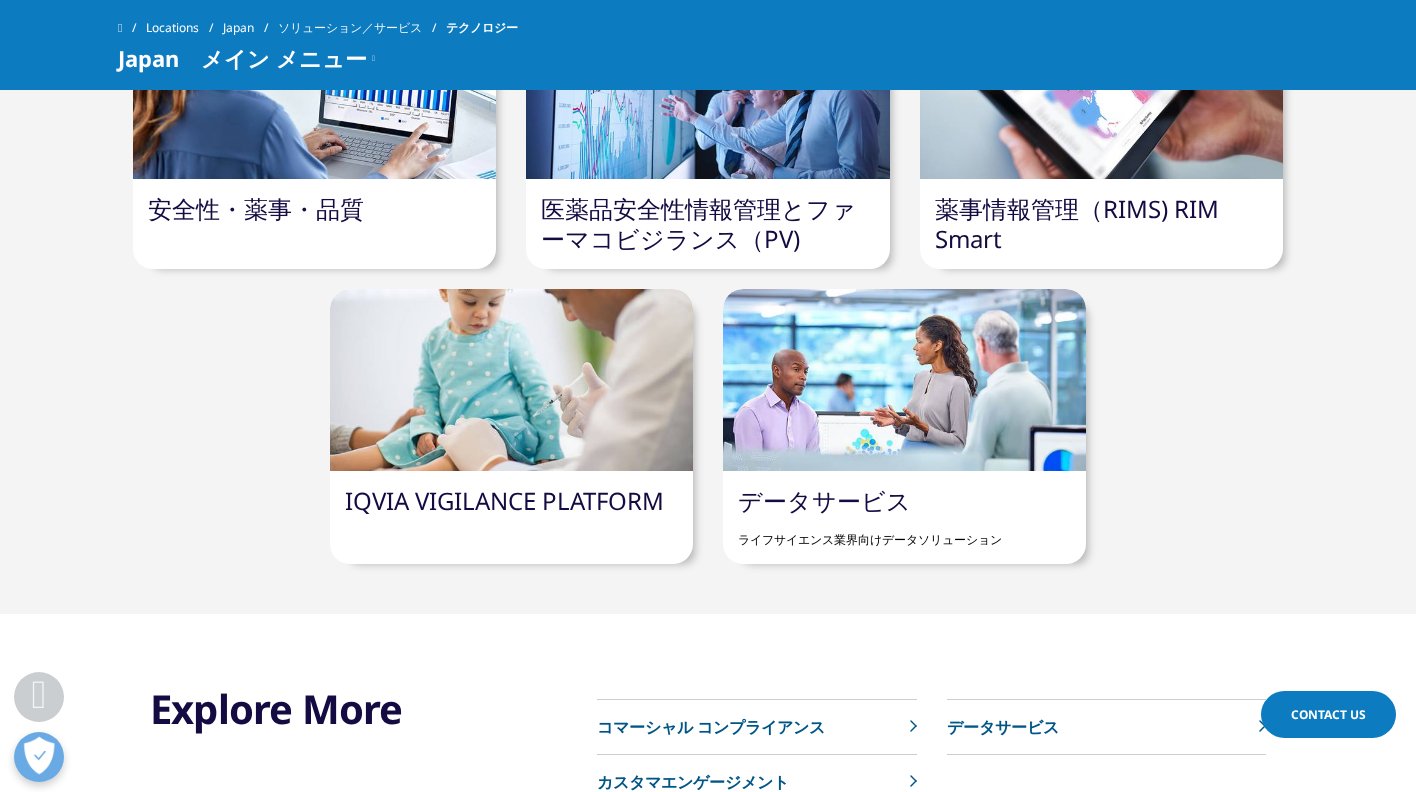 click on "データサービス" at bounding box center [824, 500] 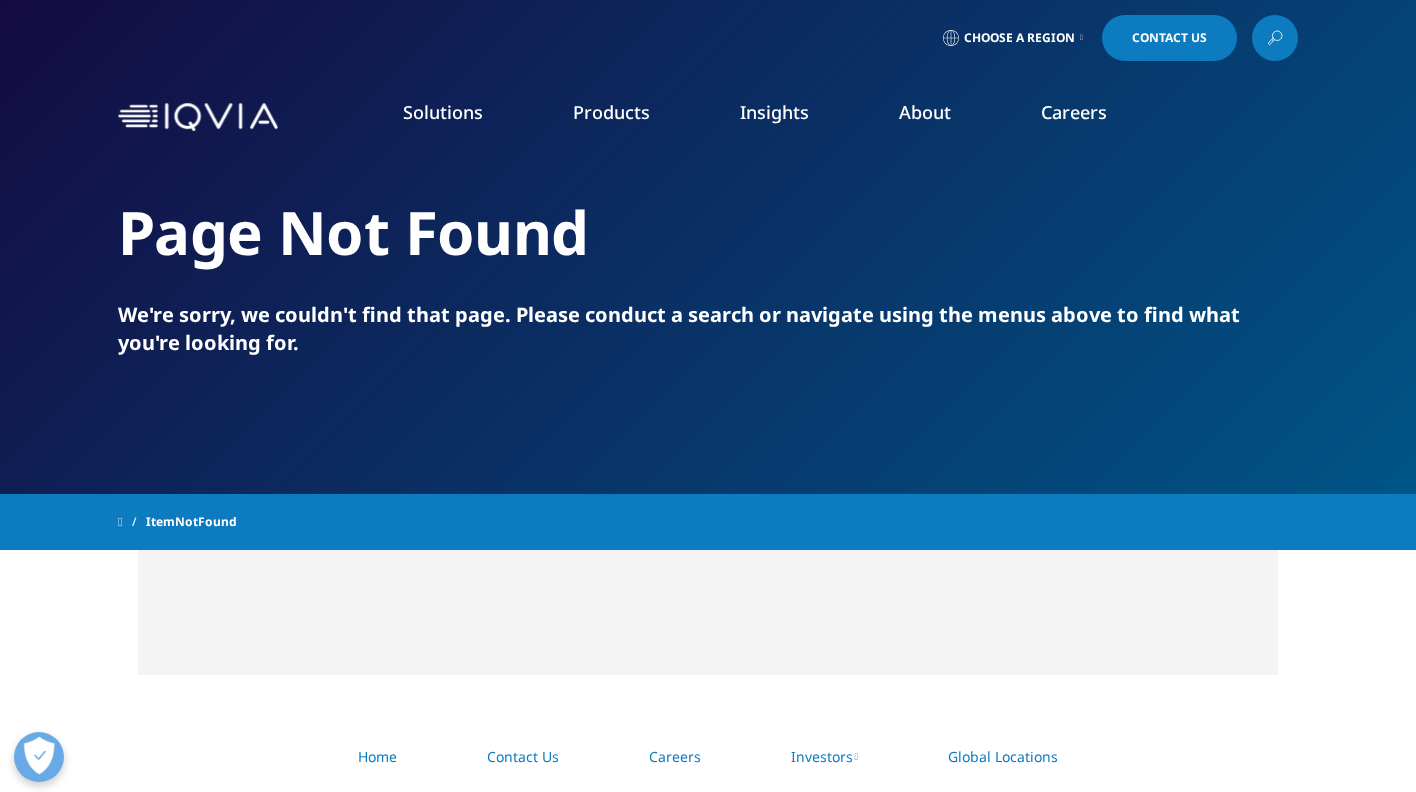 scroll, scrollTop: 0, scrollLeft: 0, axis: both 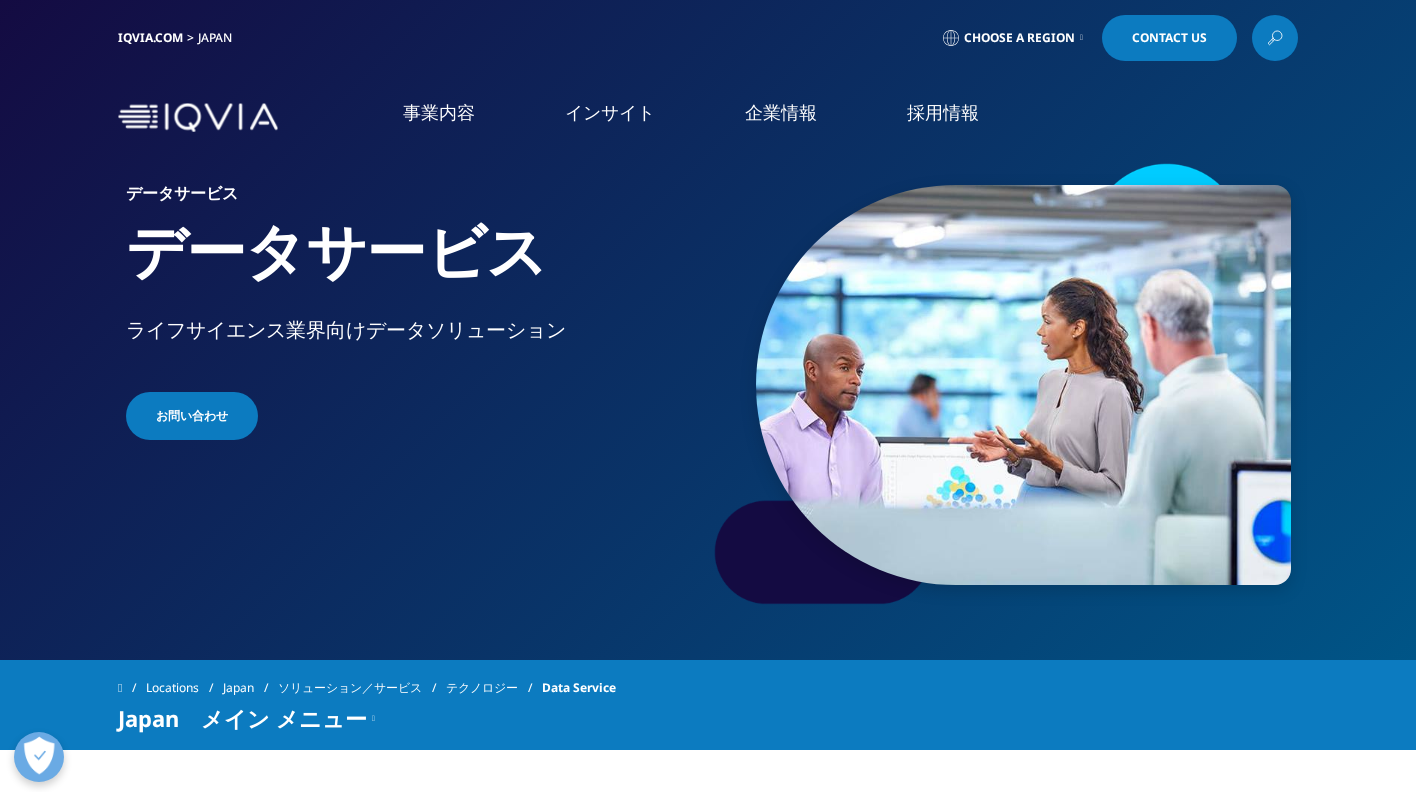 click on "概要" at bounding box center (568, 553) 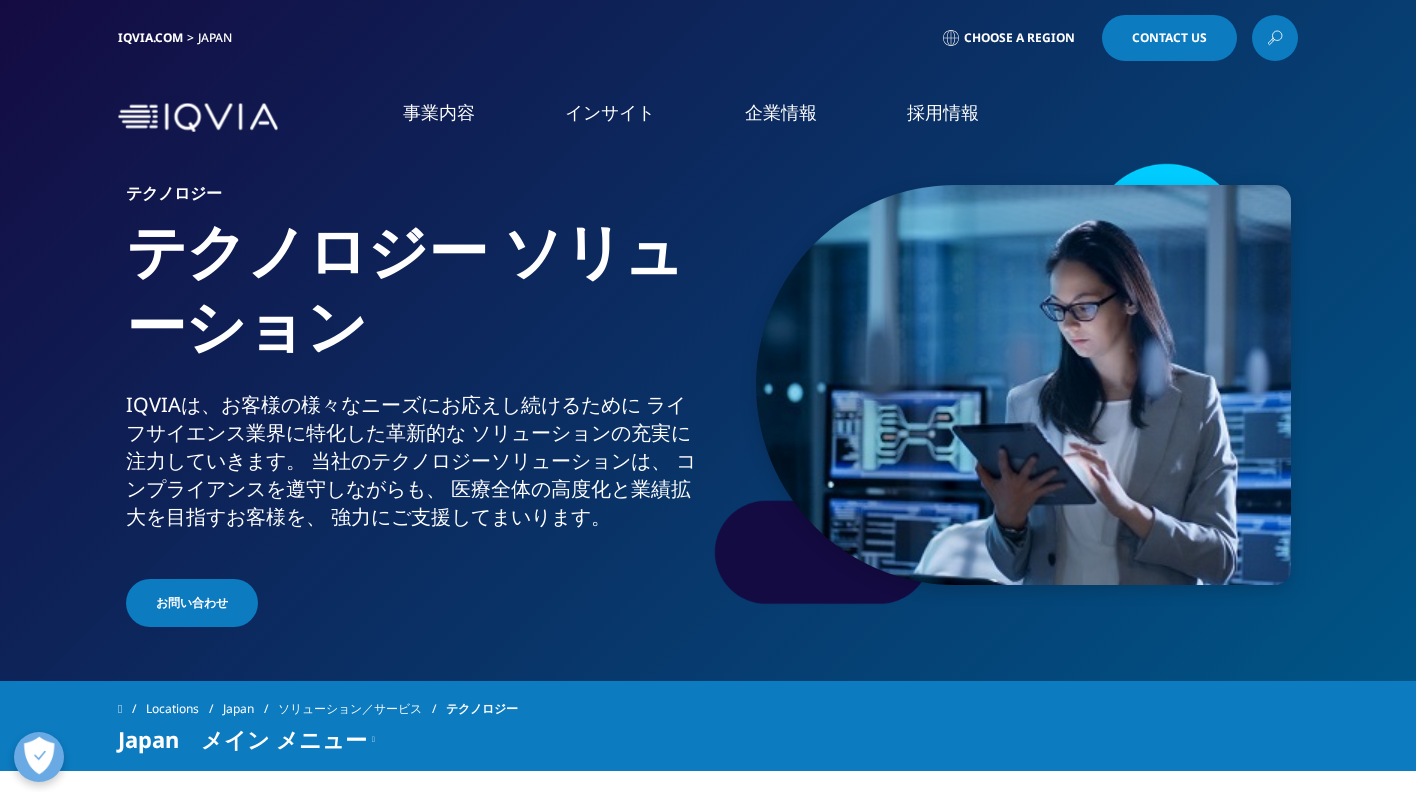 scroll, scrollTop: 0, scrollLeft: 0, axis: both 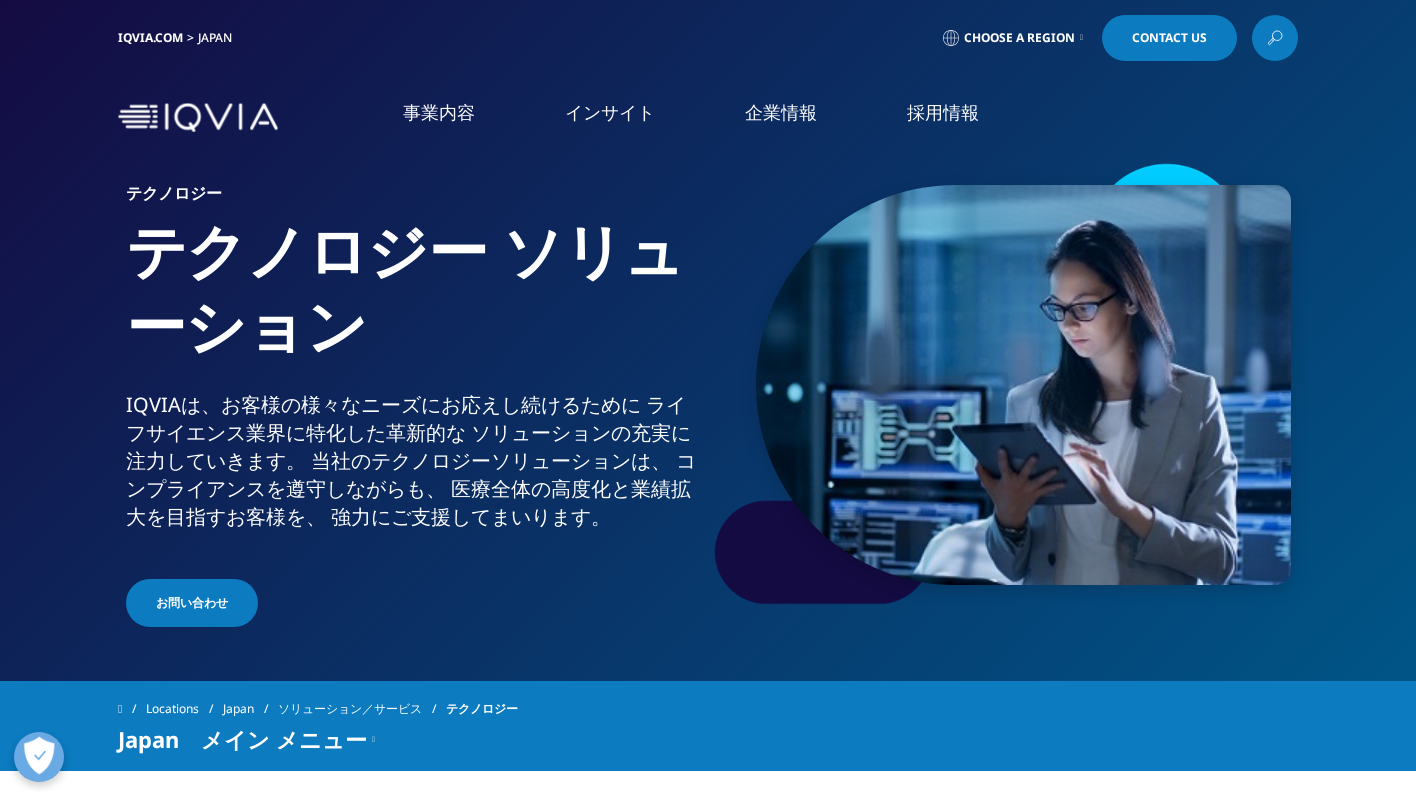 click on "Clinical Development in Japan" at bounding box center [152, 308] 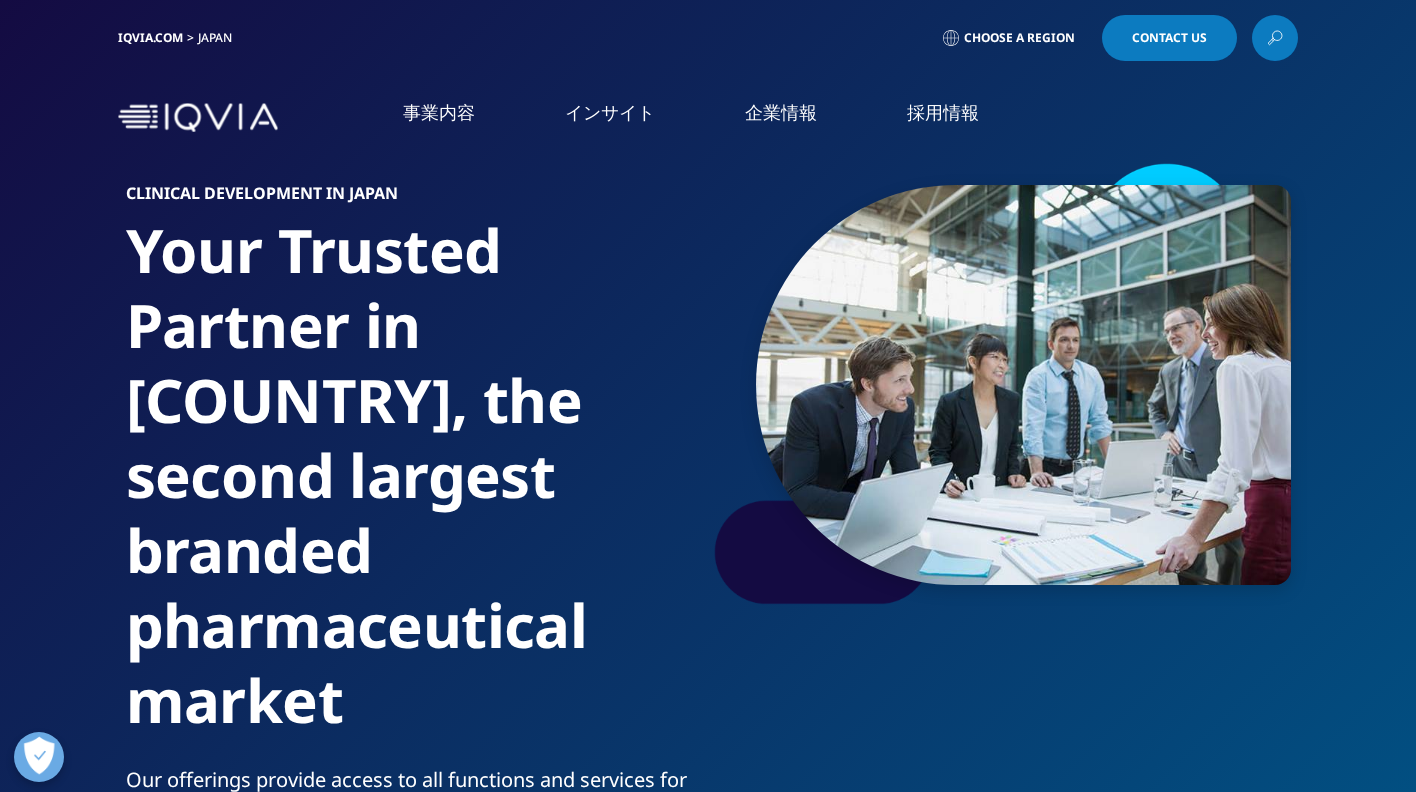 scroll, scrollTop: 0, scrollLeft: 0, axis: both 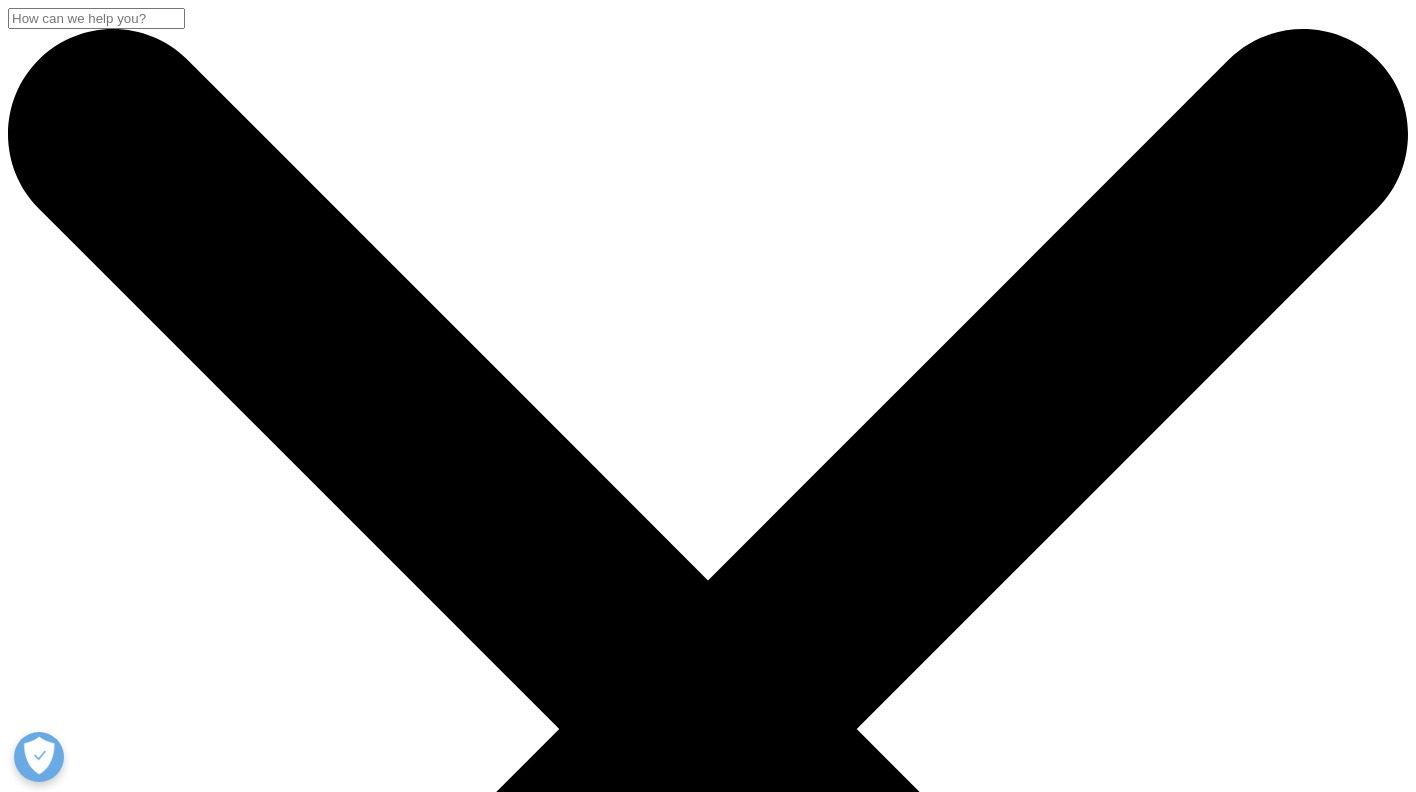 click on "アクセス" at bounding box center (261, 331) 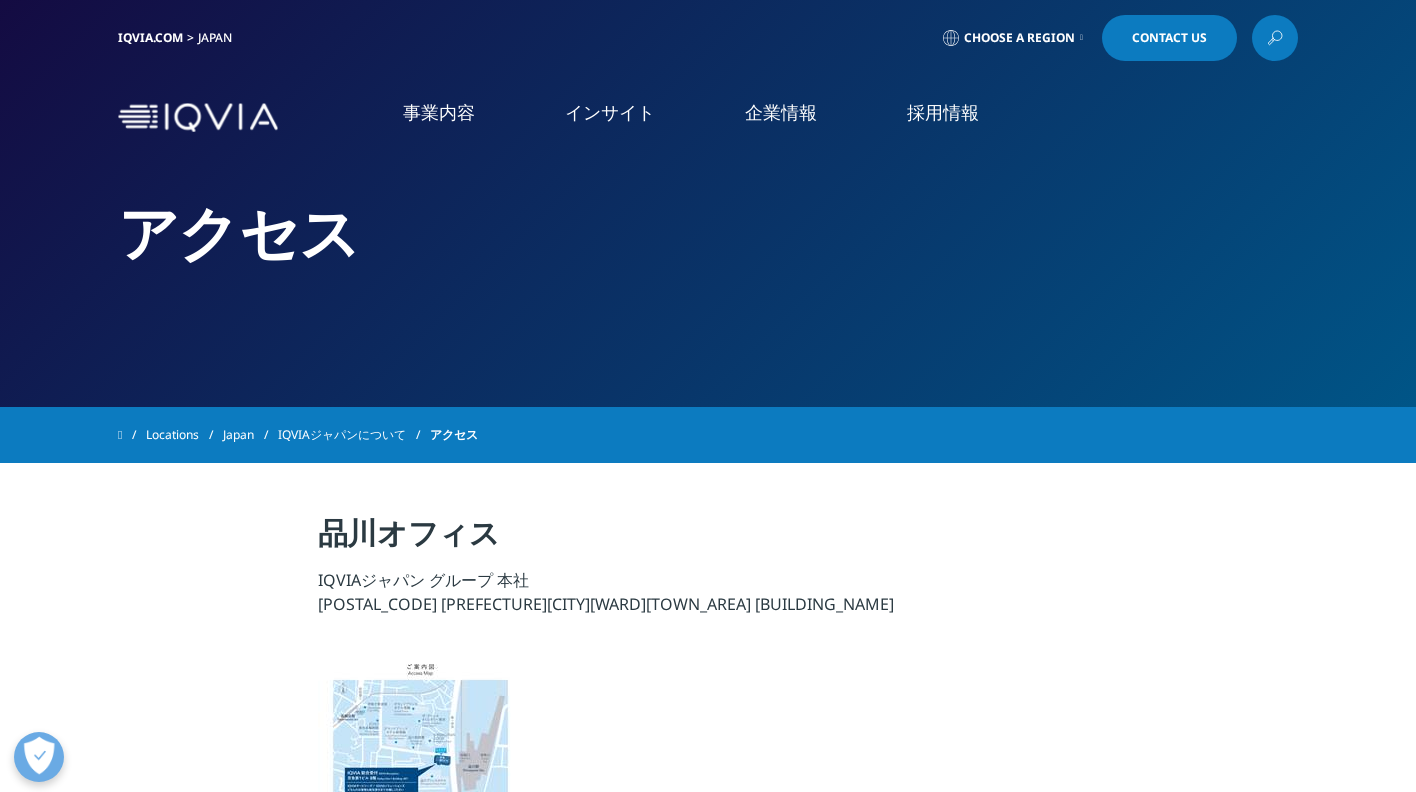 scroll, scrollTop: 0, scrollLeft: 0, axis: both 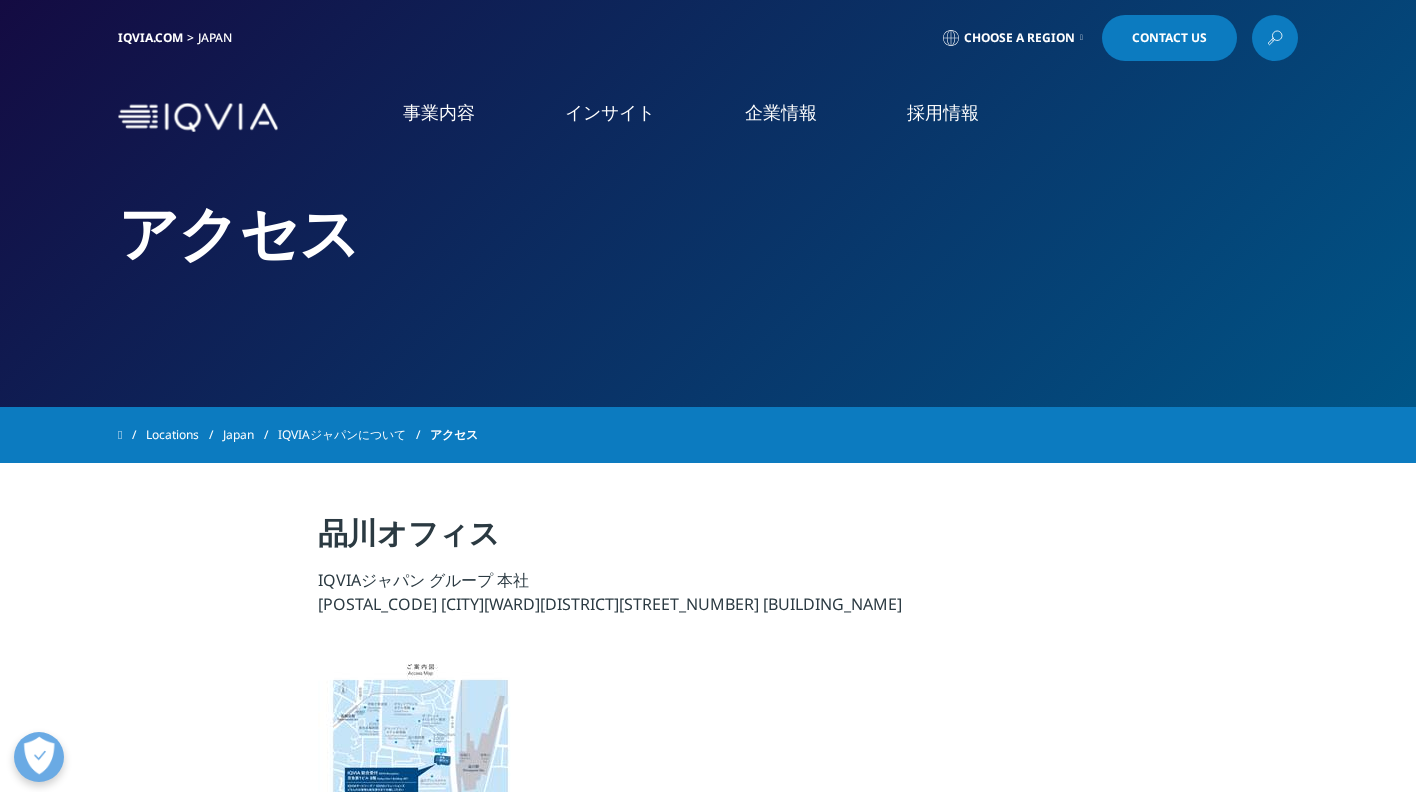 click on "リアルワールドエビデンス" at bounding box center (140, 346) 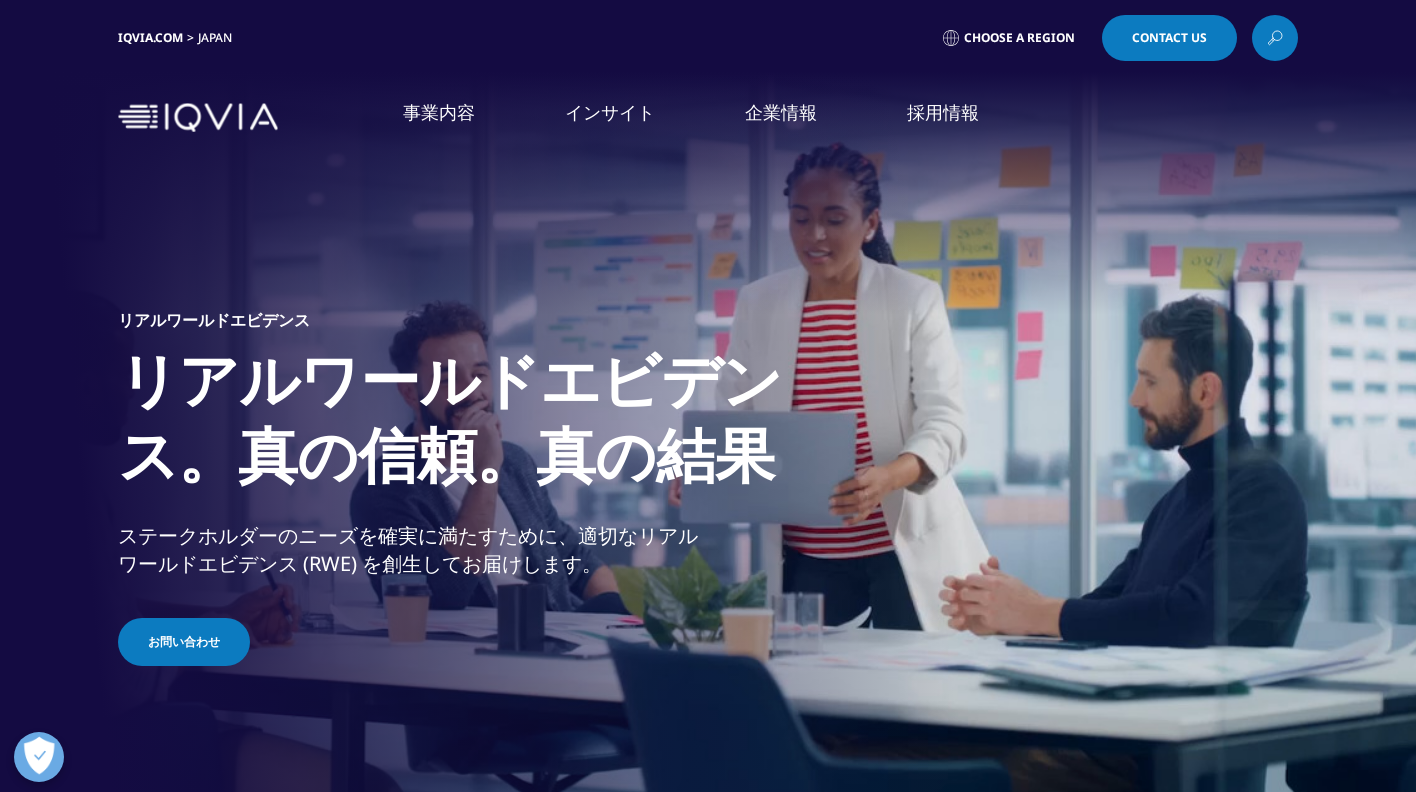 scroll, scrollTop: 0, scrollLeft: 0, axis: both 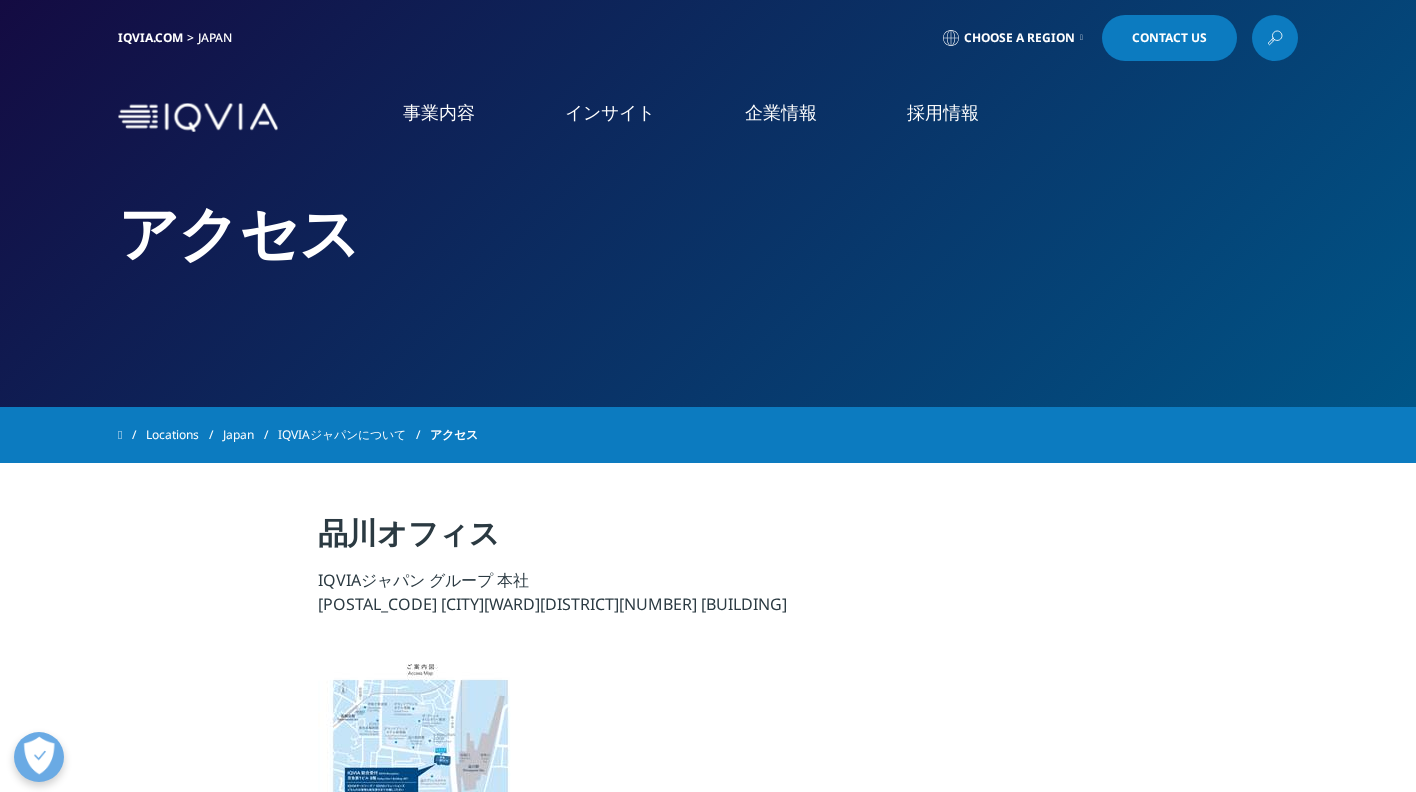click on "安全性・薬事・品質" at bounding box center [117, 463] 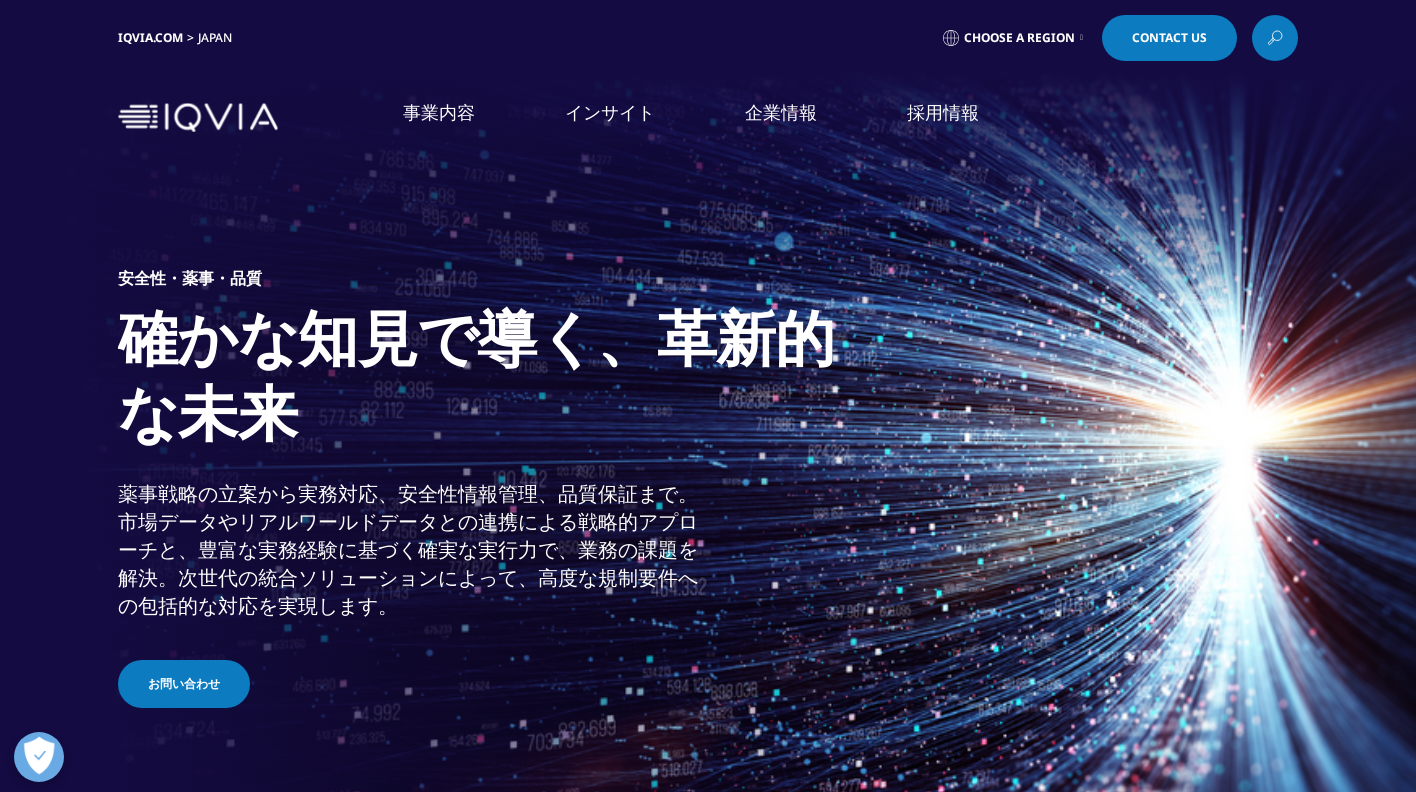 scroll, scrollTop: 0, scrollLeft: 0, axis: both 